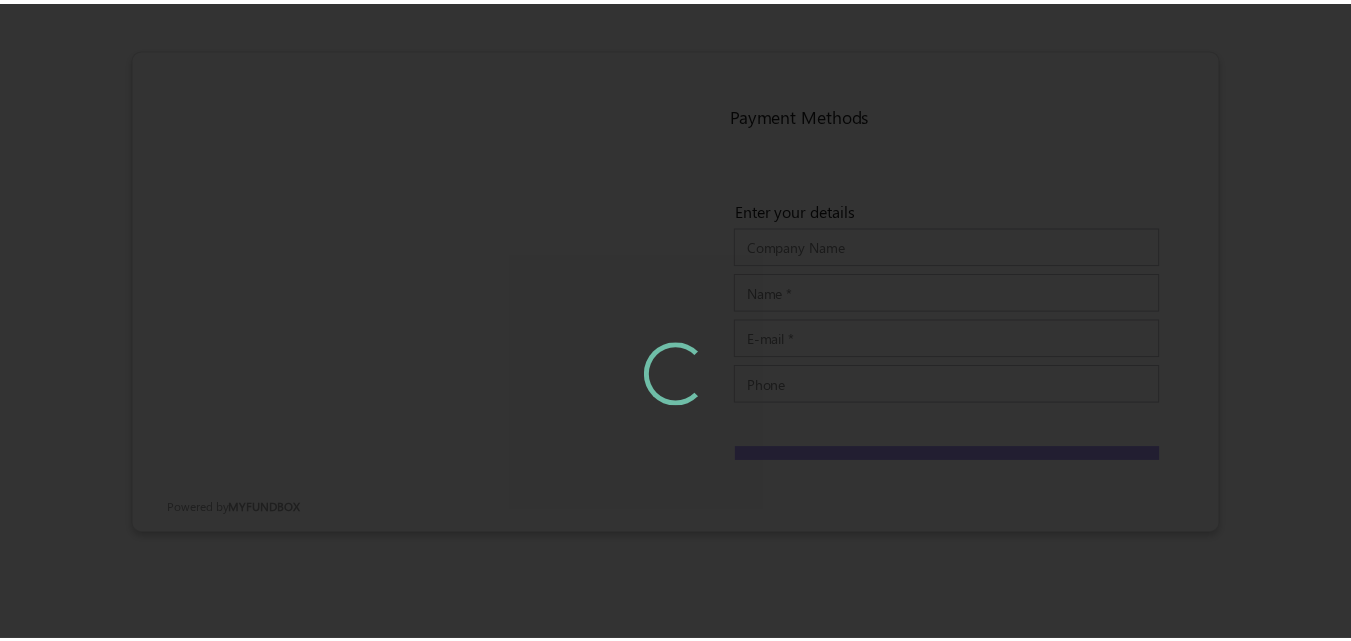 scroll, scrollTop: 0, scrollLeft: 0, axis: both 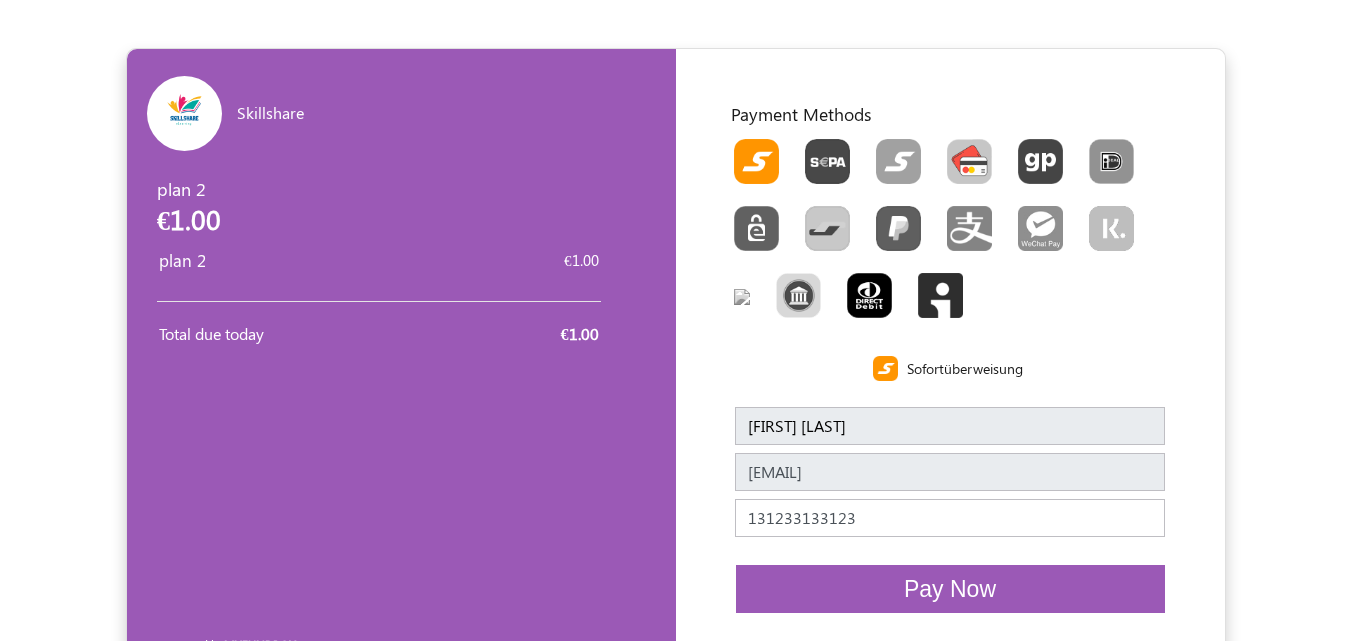 click at bounding box center [969, 161] 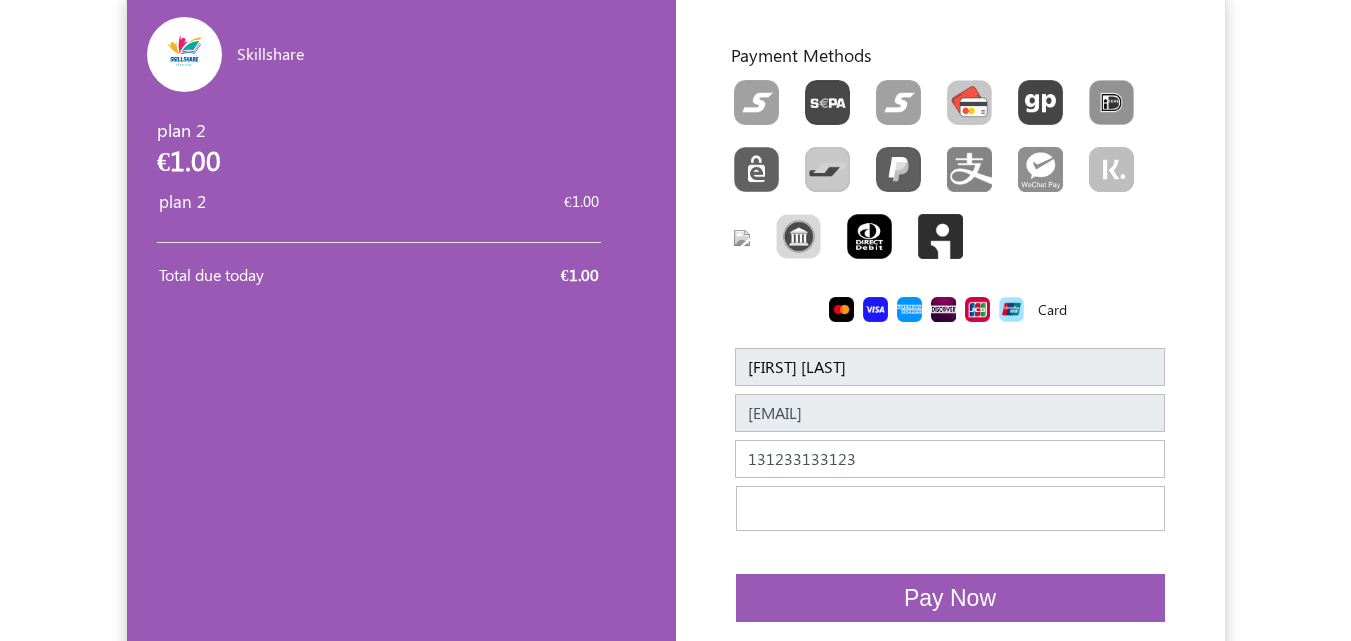 scroll, scrollTop: 113, scrollLeft: 0, axis: vertical 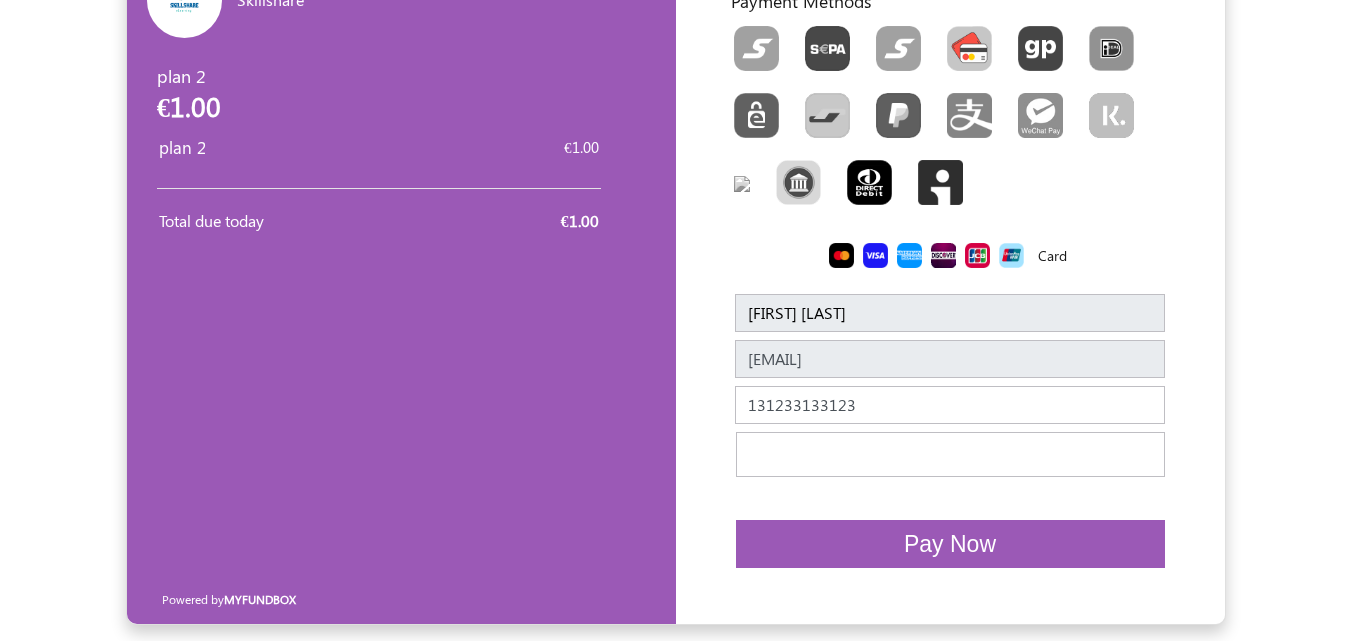 click on "Pay Now" at bounding box center [950, 544] 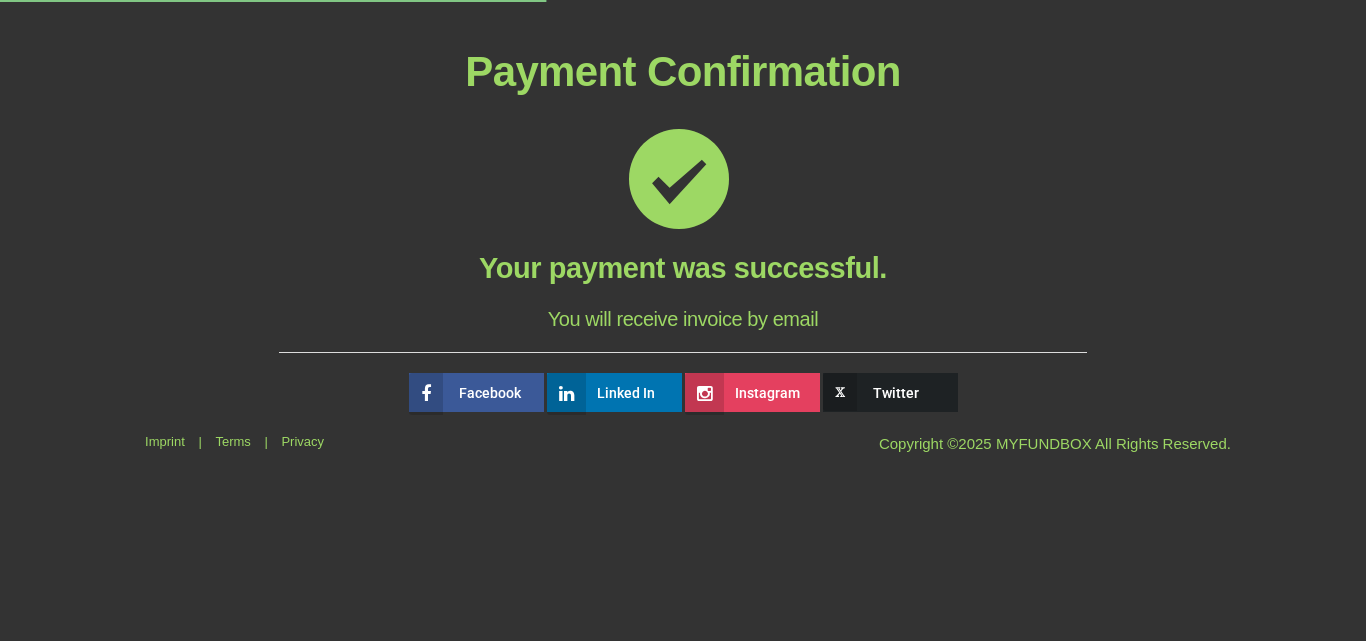 scroll, scrollTop: 0, scrollLeft: 0, axis: both 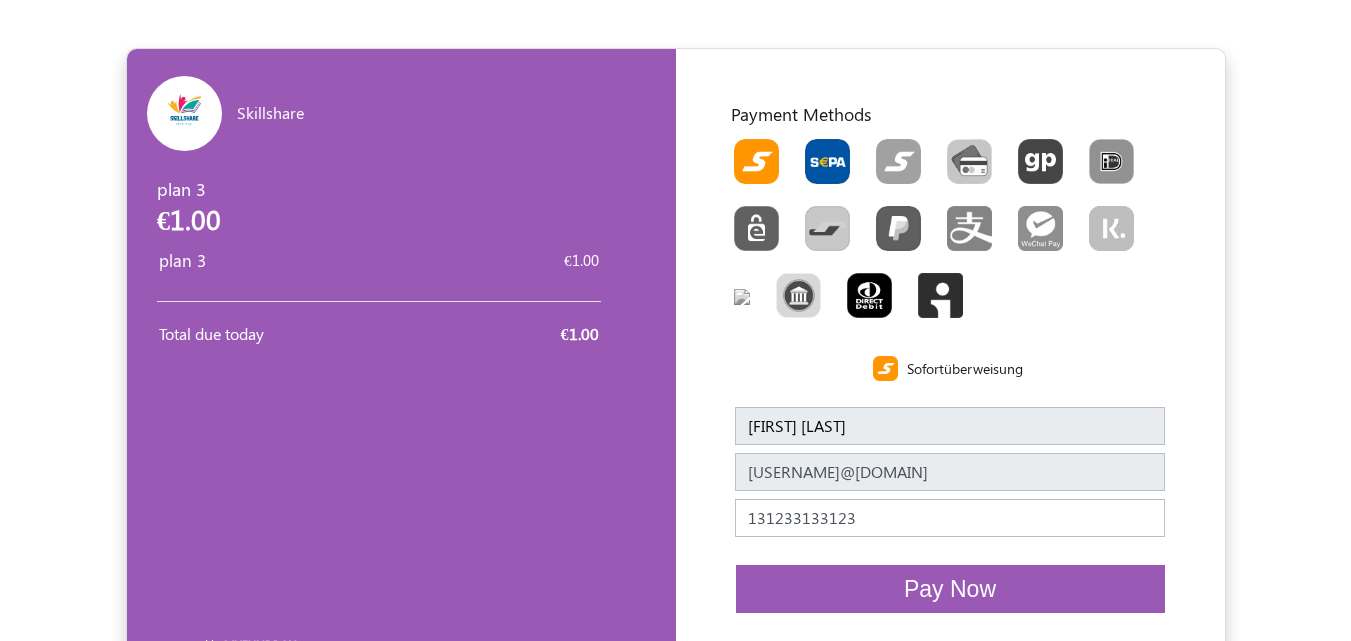 click at bounding box center (827, 161) 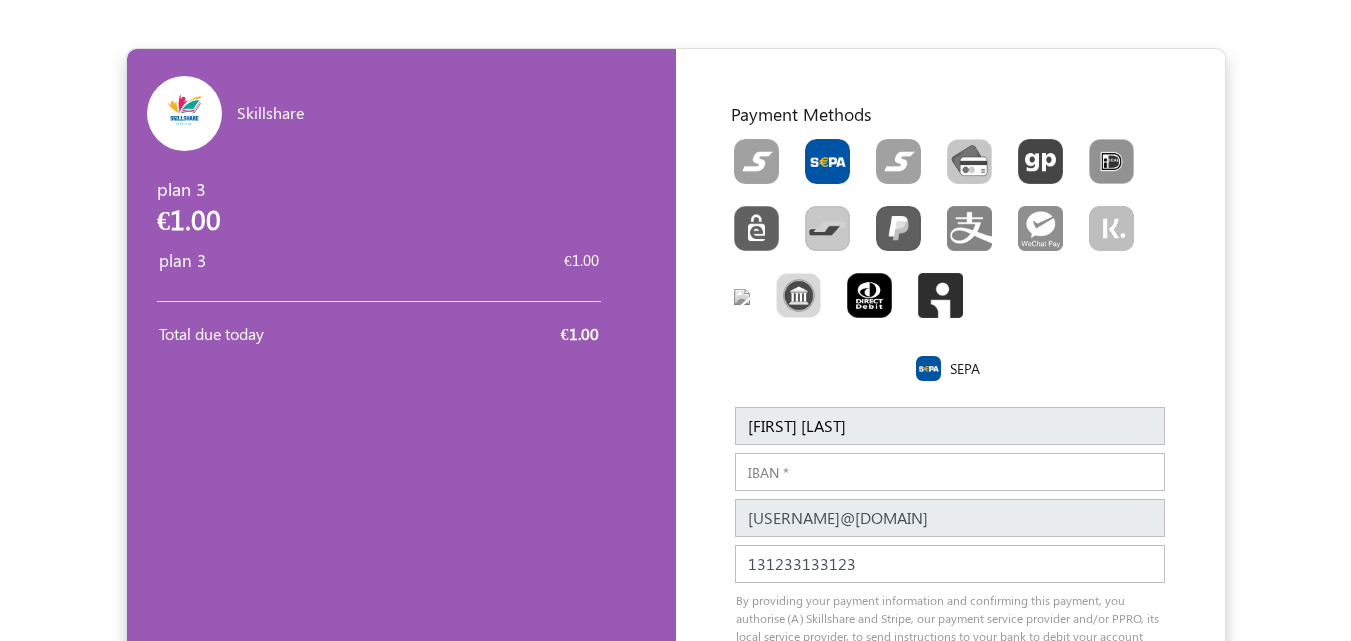 click on "IBAN" at bounding box center [950, 472] 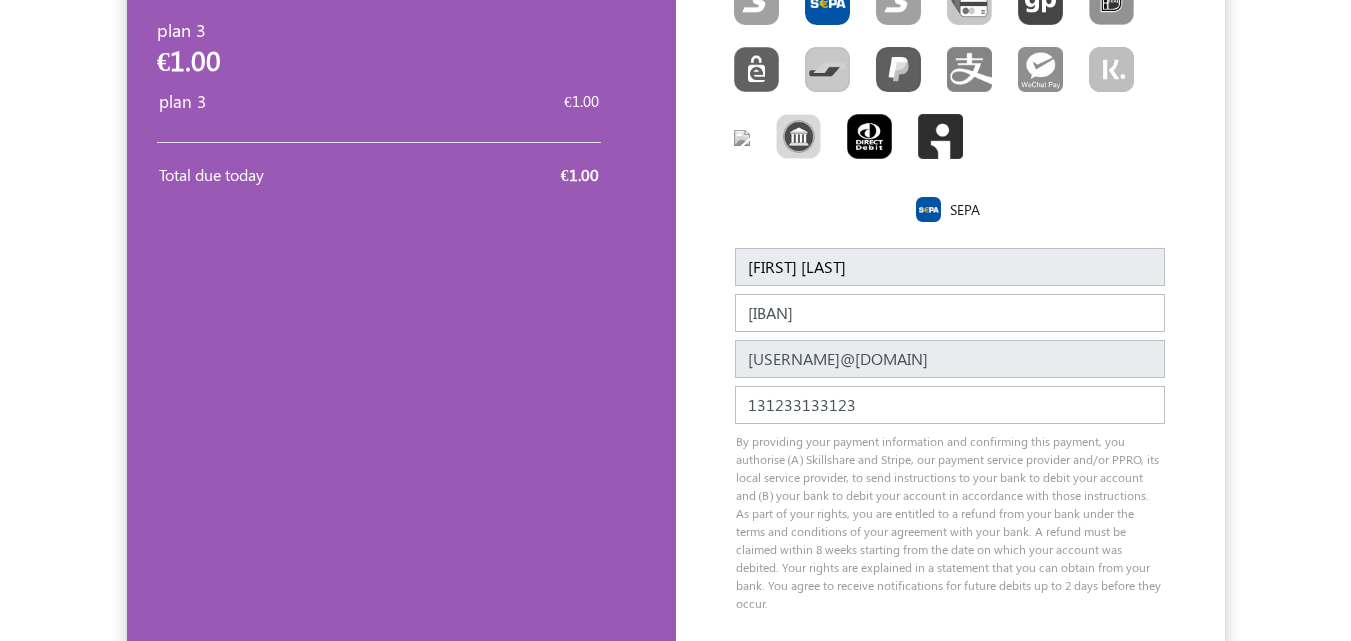scroll, scrollTop: 287, scrollLeft: 0, axis: vertical 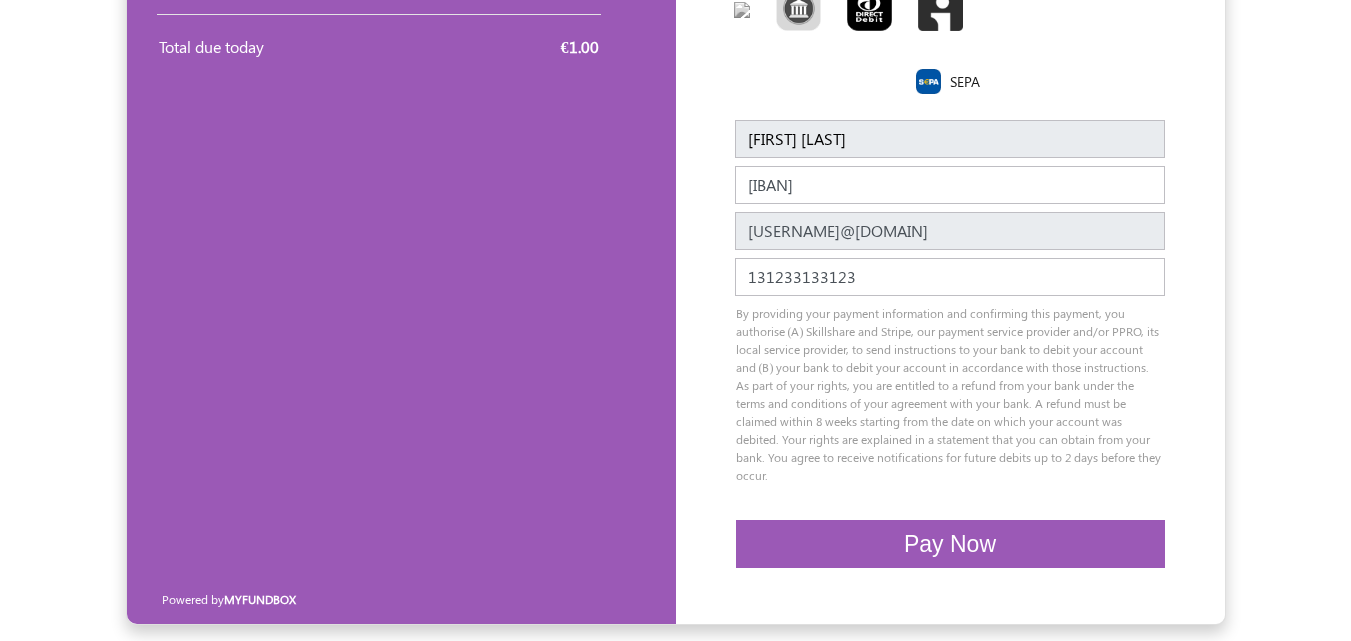 type on "DE89370400440532013000" 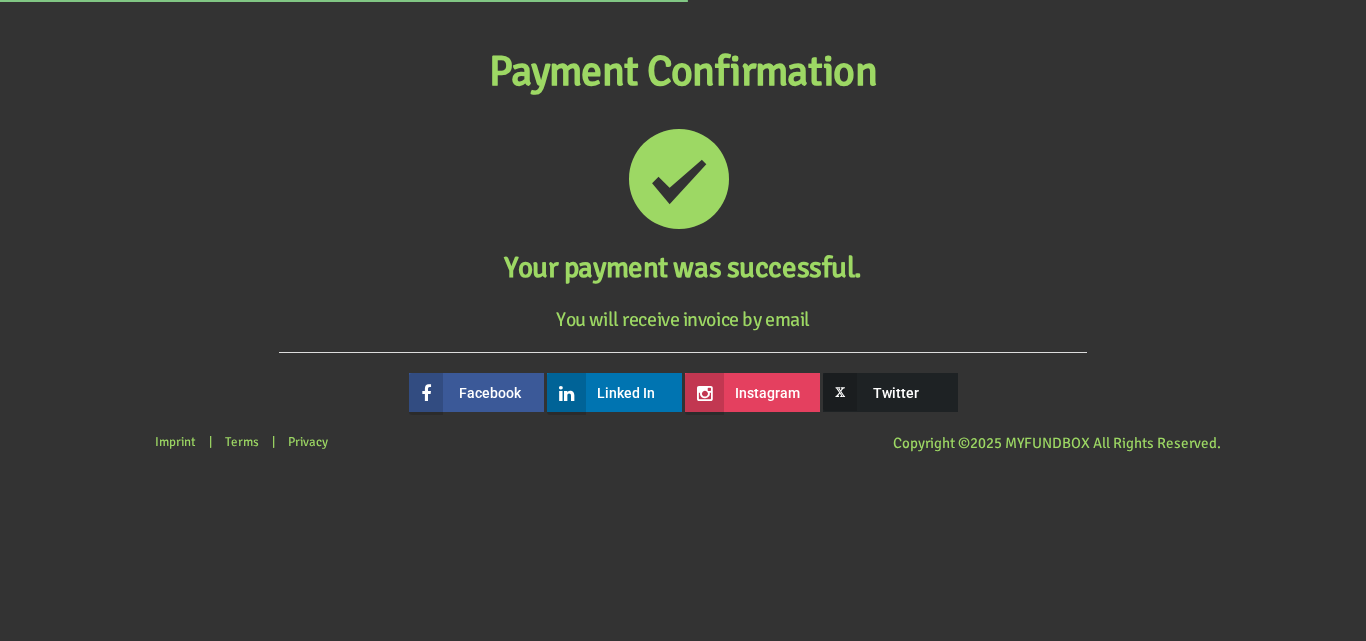 scroll, scrollTop: 0, scrollLeft: 0, axis: both 